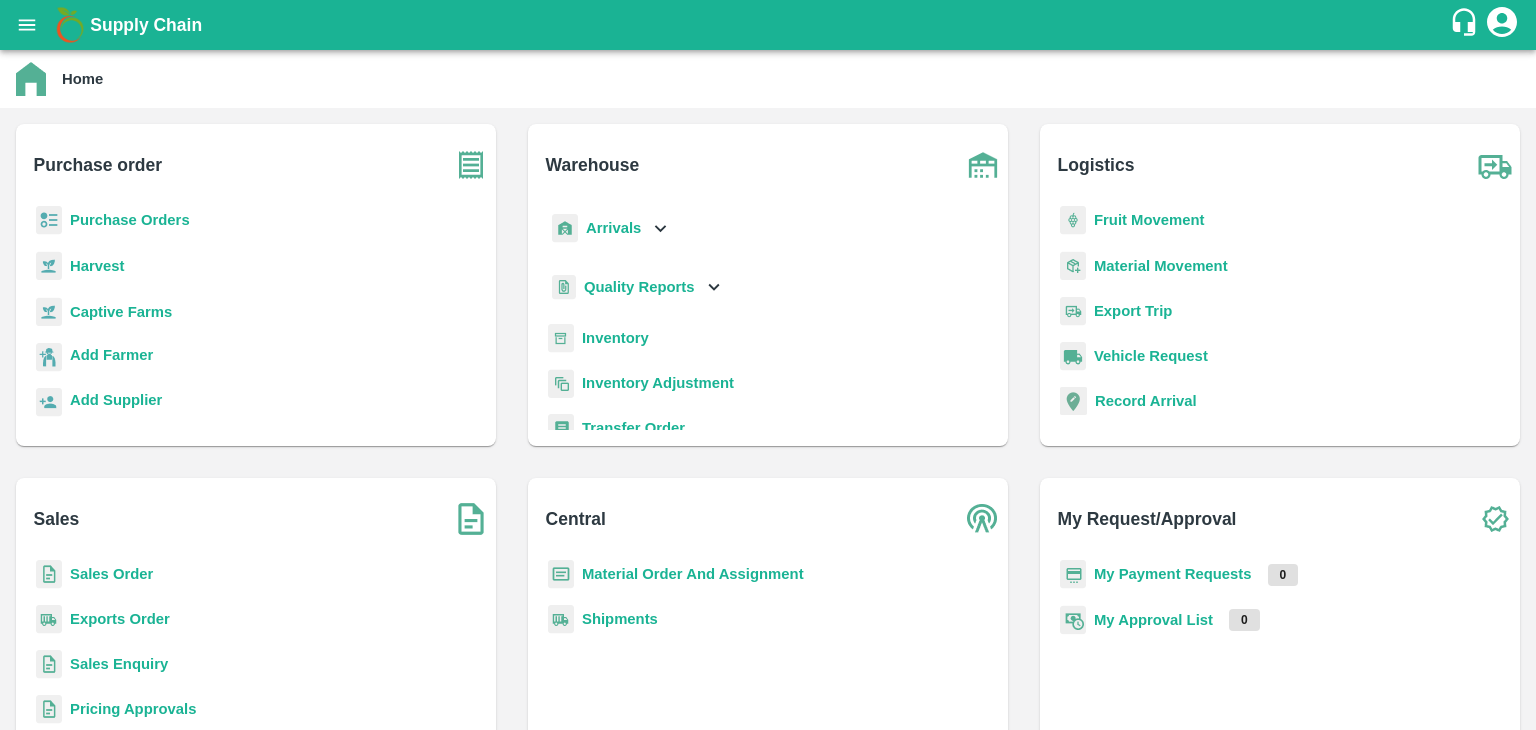 scroll, scrollTop: 0, scrollLeft: 0, axis: both 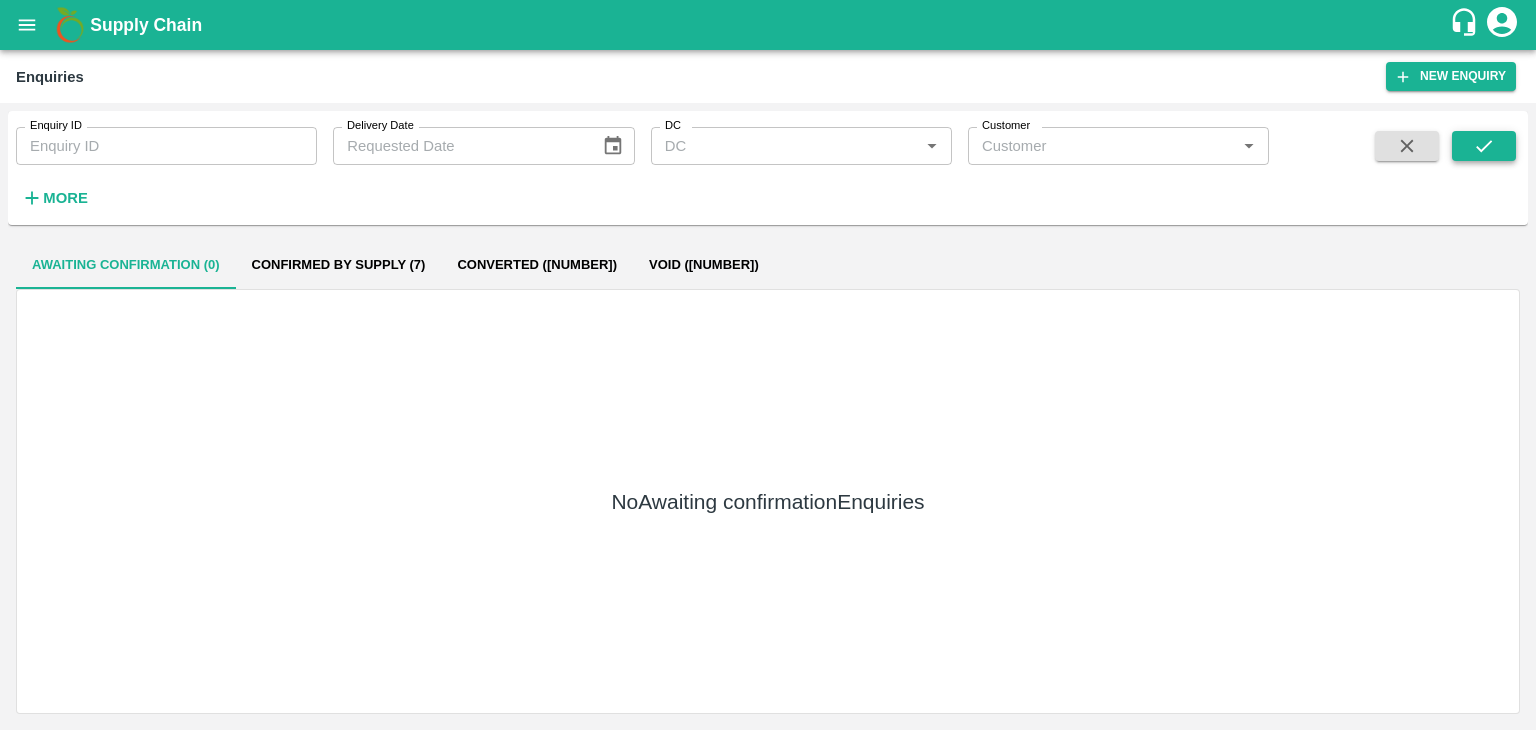 click at bounding box center (1484, 146) 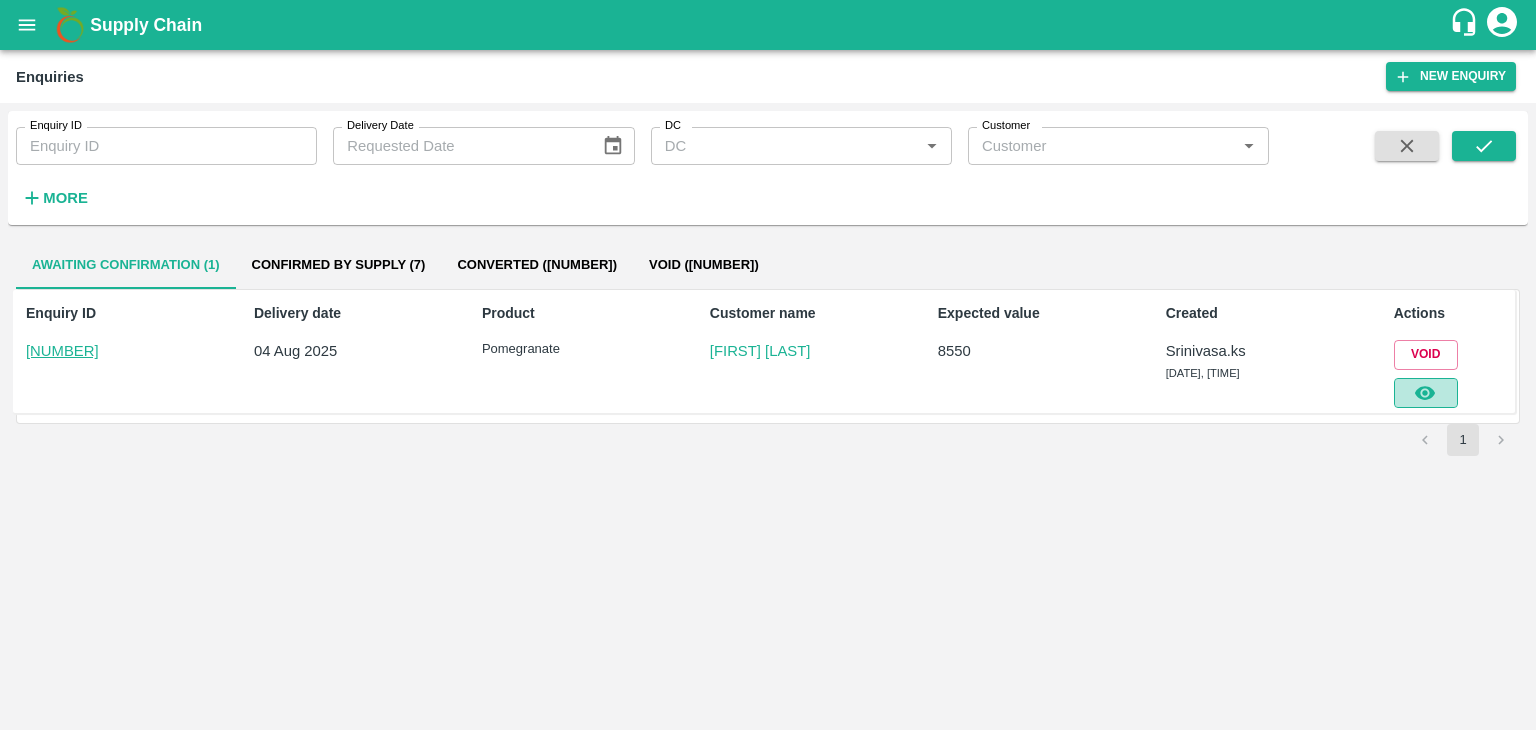 click at bounding box center (1426, 393) 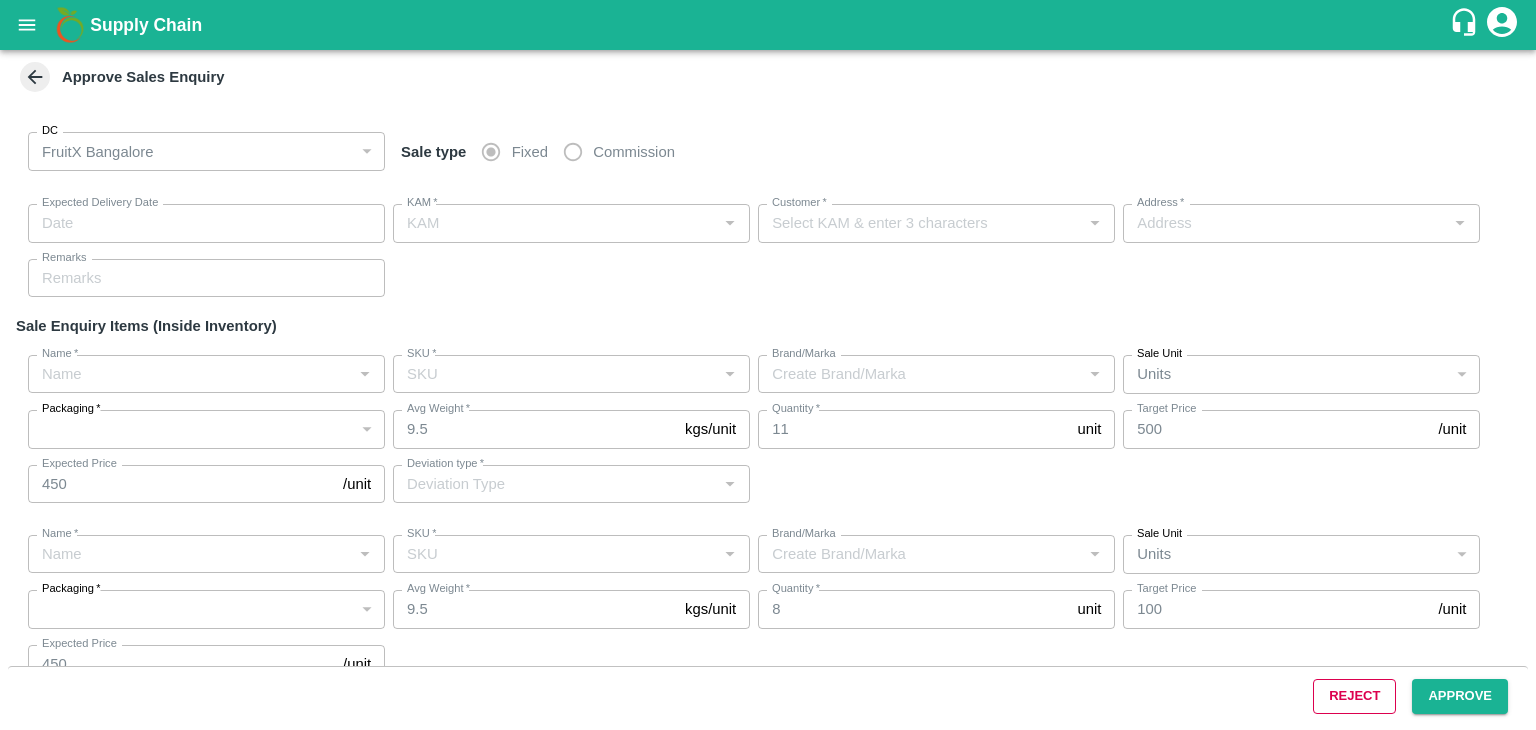 type on "[DATE] [TIME]" 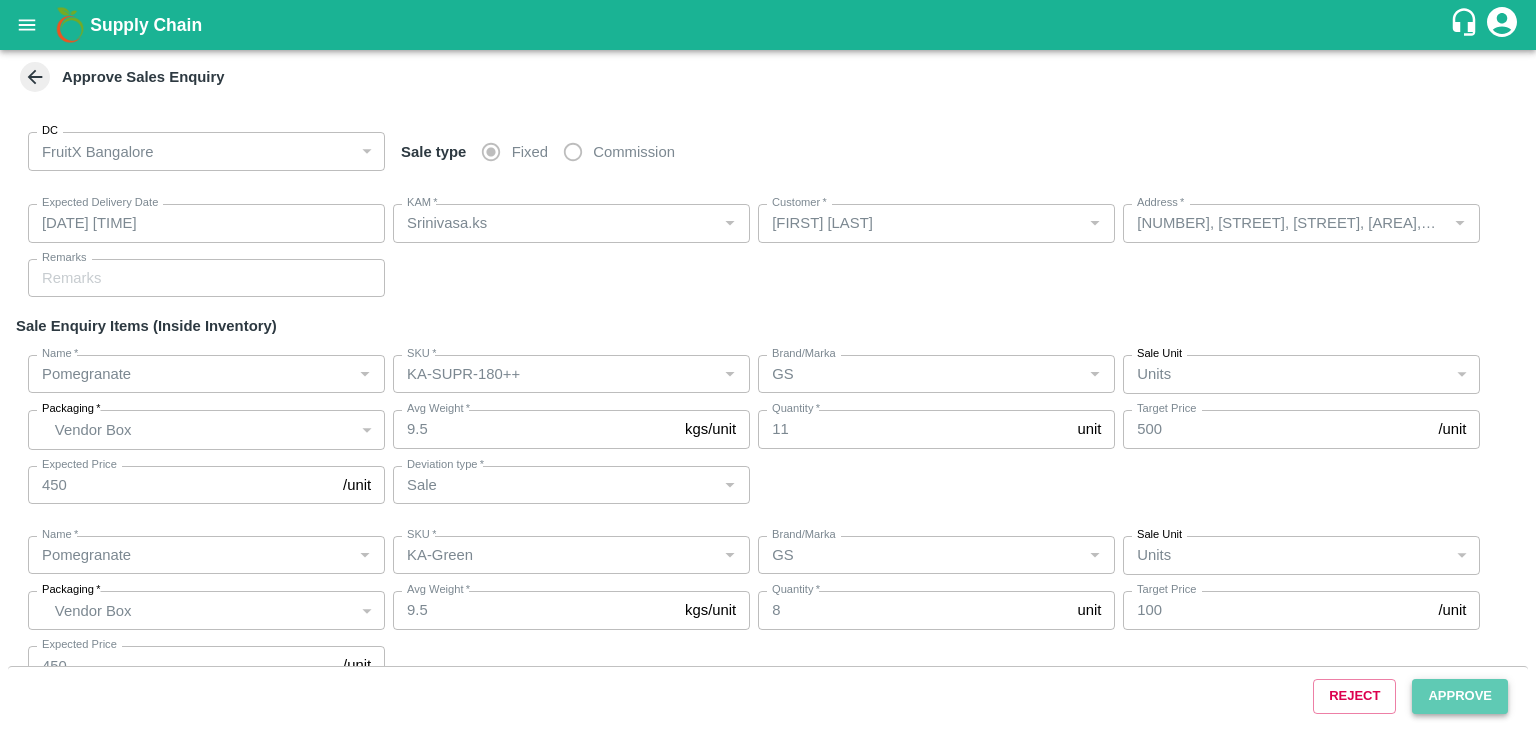 click on "Approve" at bounding box center [1460, 696] 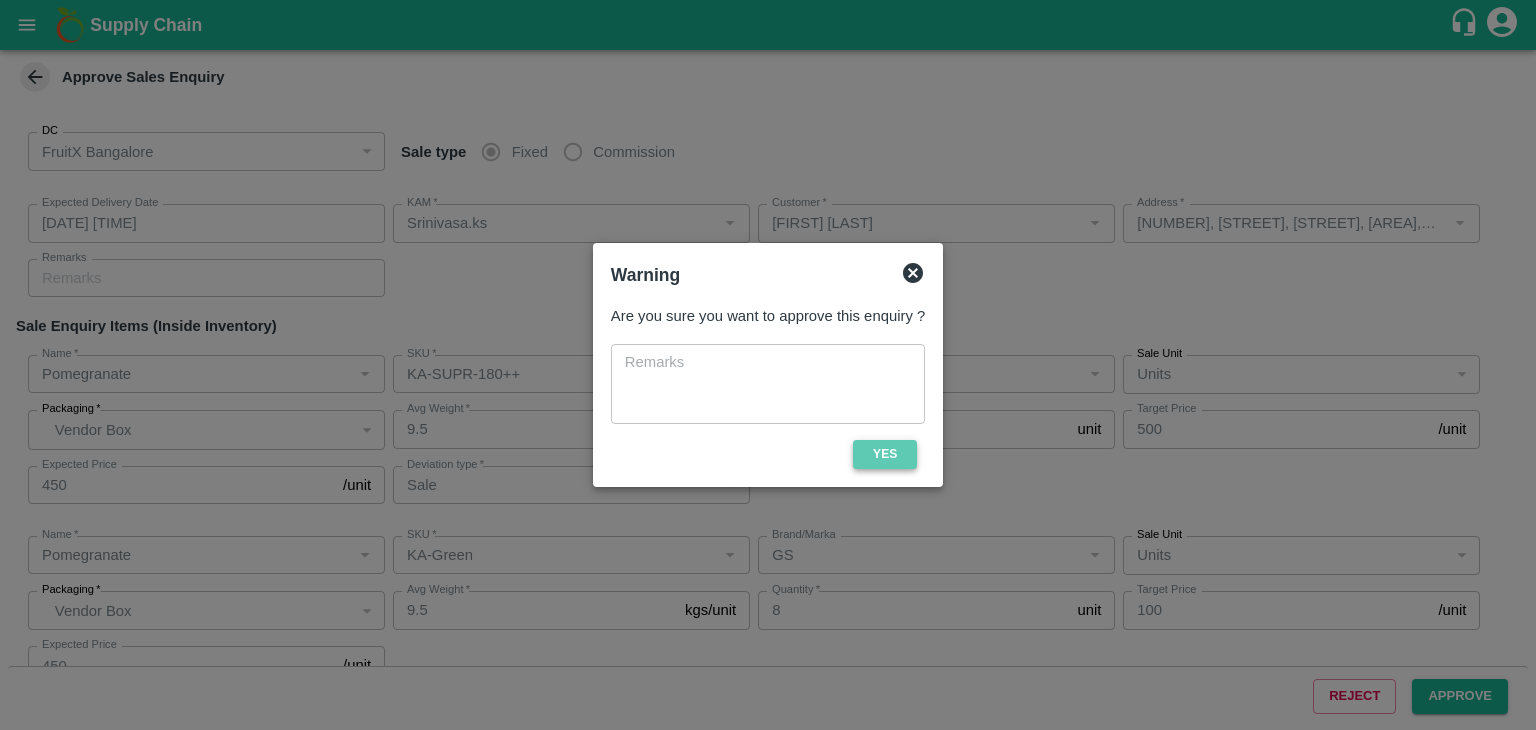 click on "Yes" at bounding box center (885, 454) 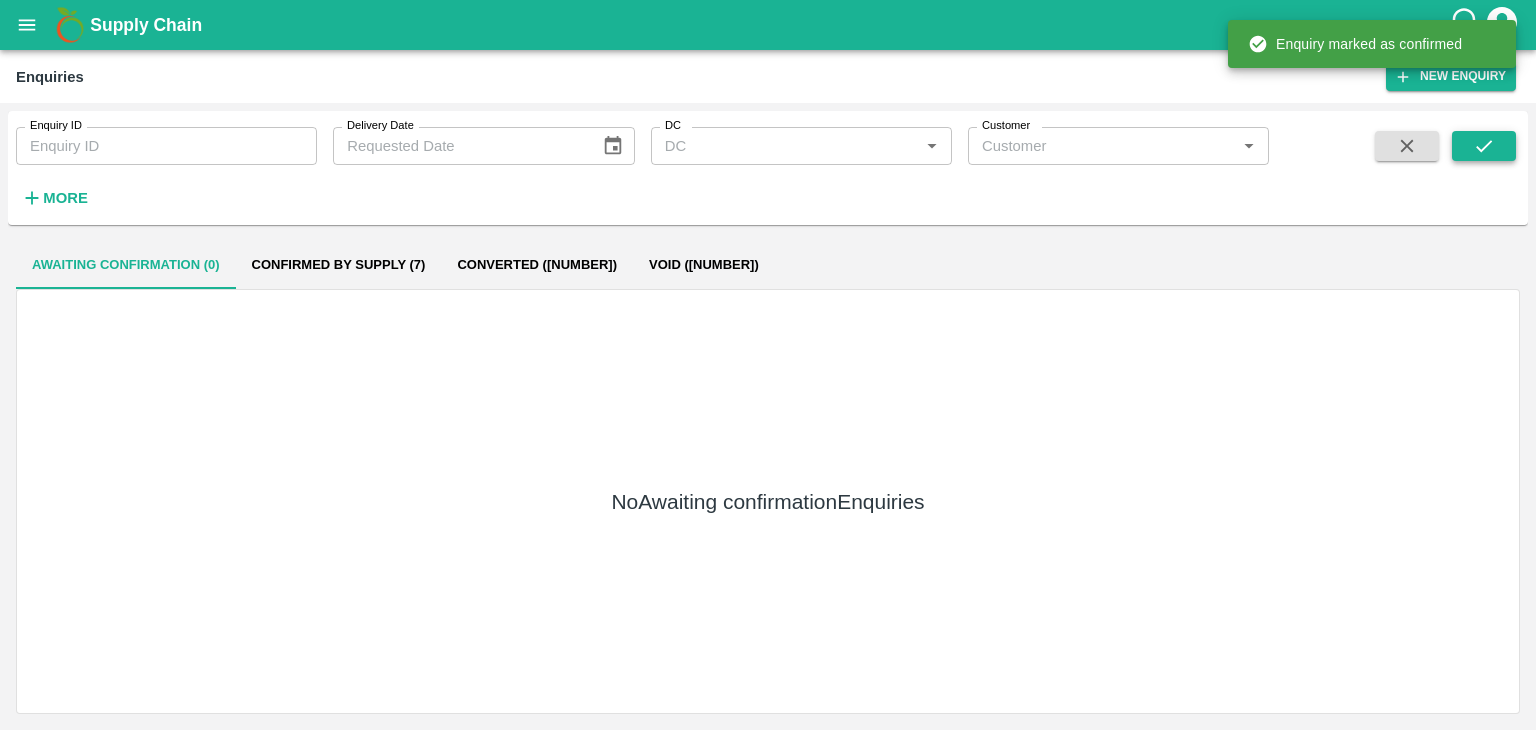 click at bounding box center (1484, 146) 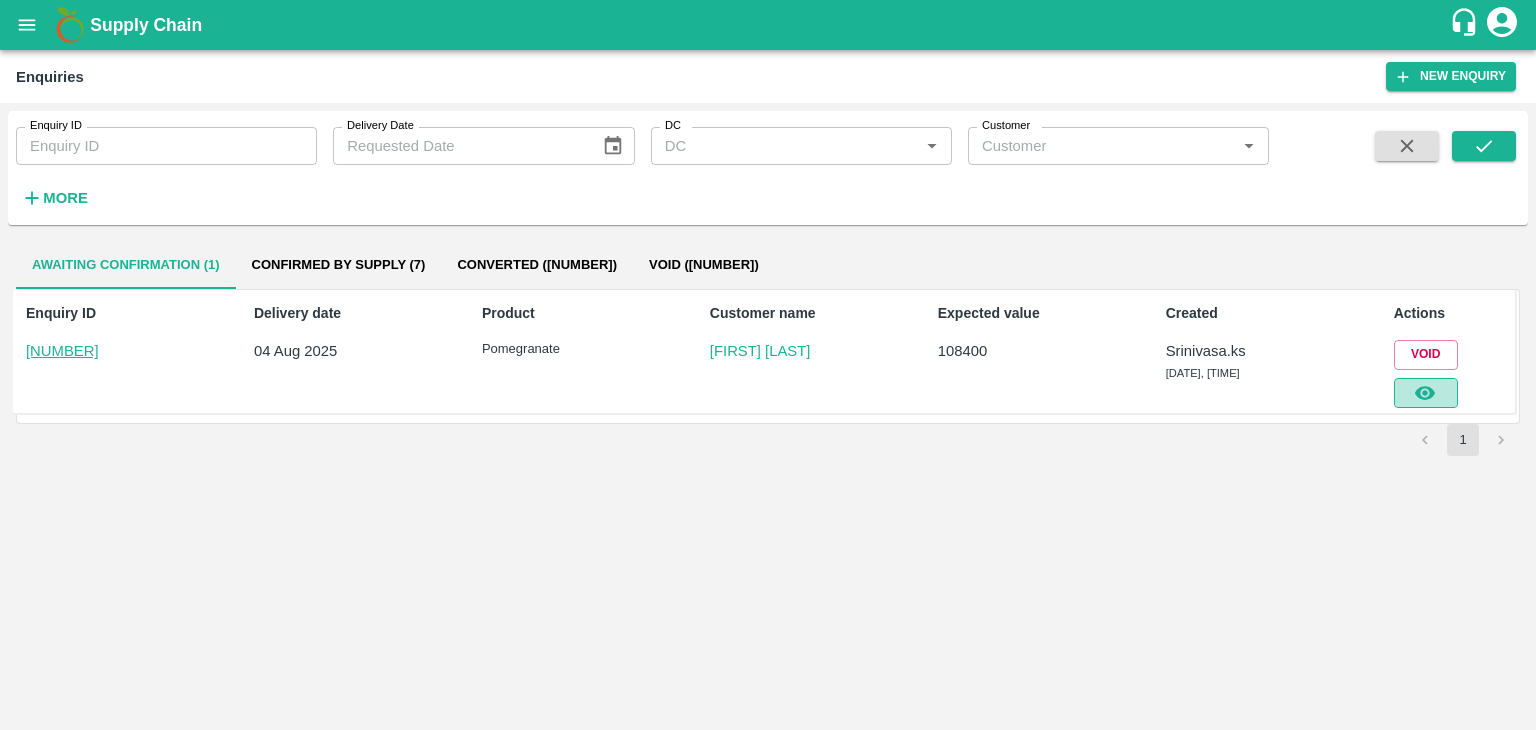click at bounding box center (1426, 393) 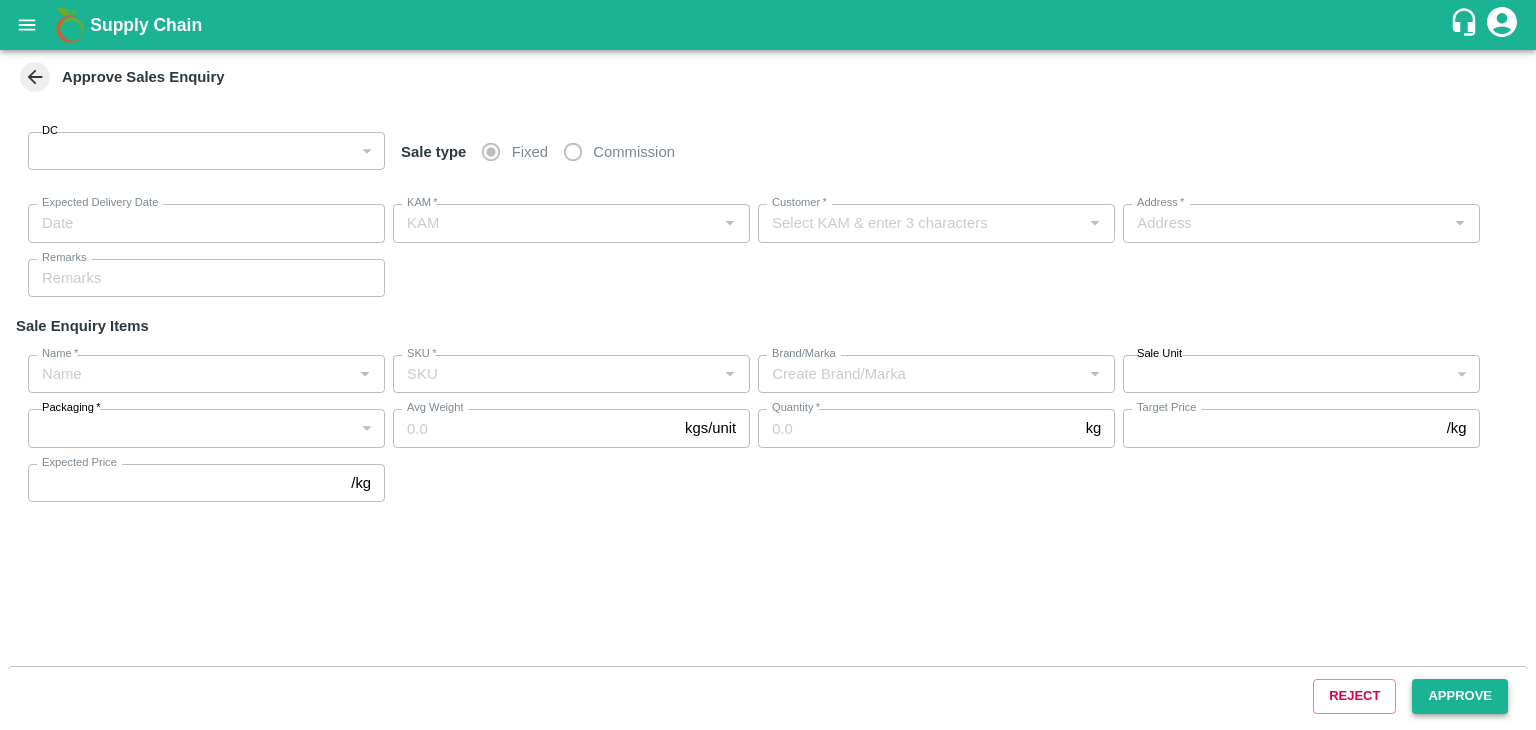 type on "147" 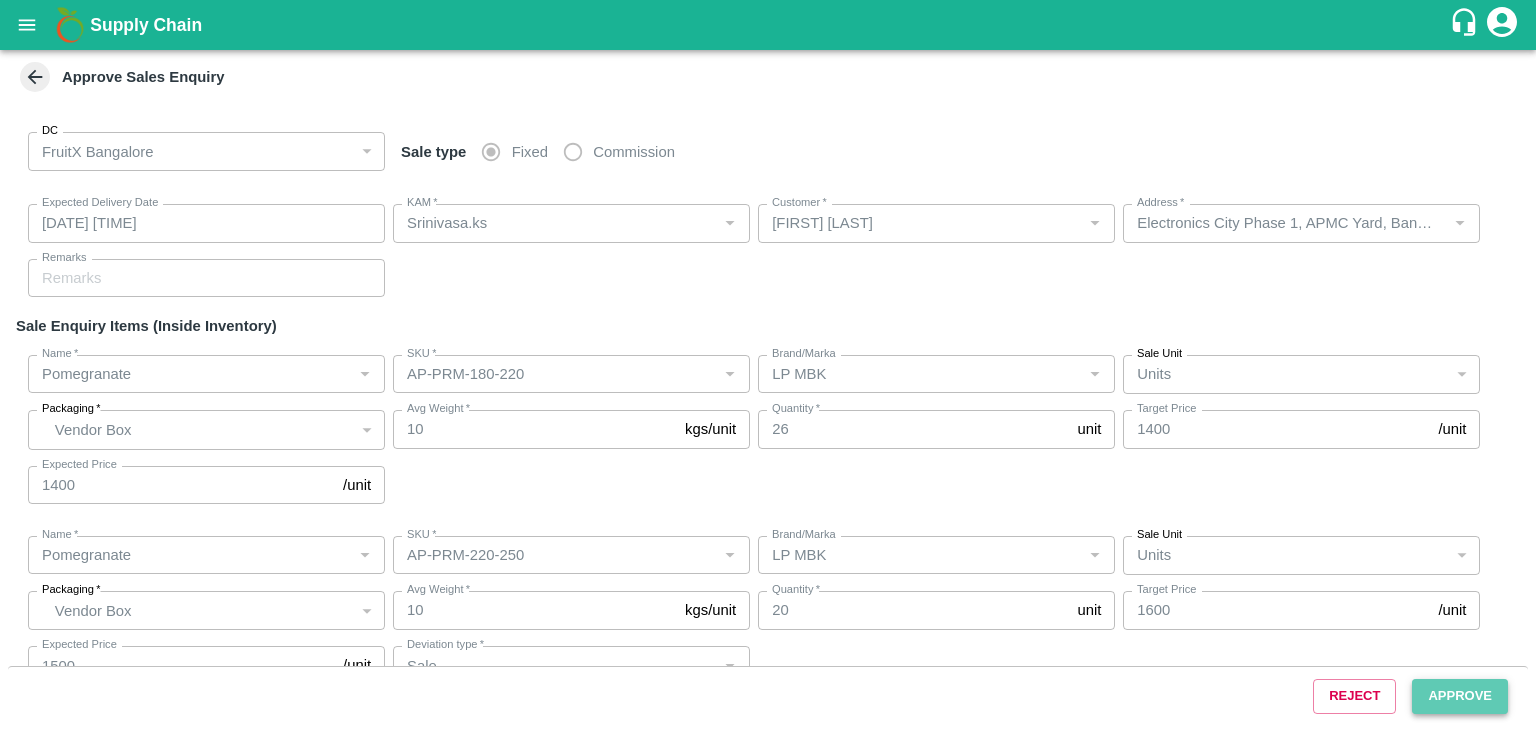 type on "[DATE] [TIME]" 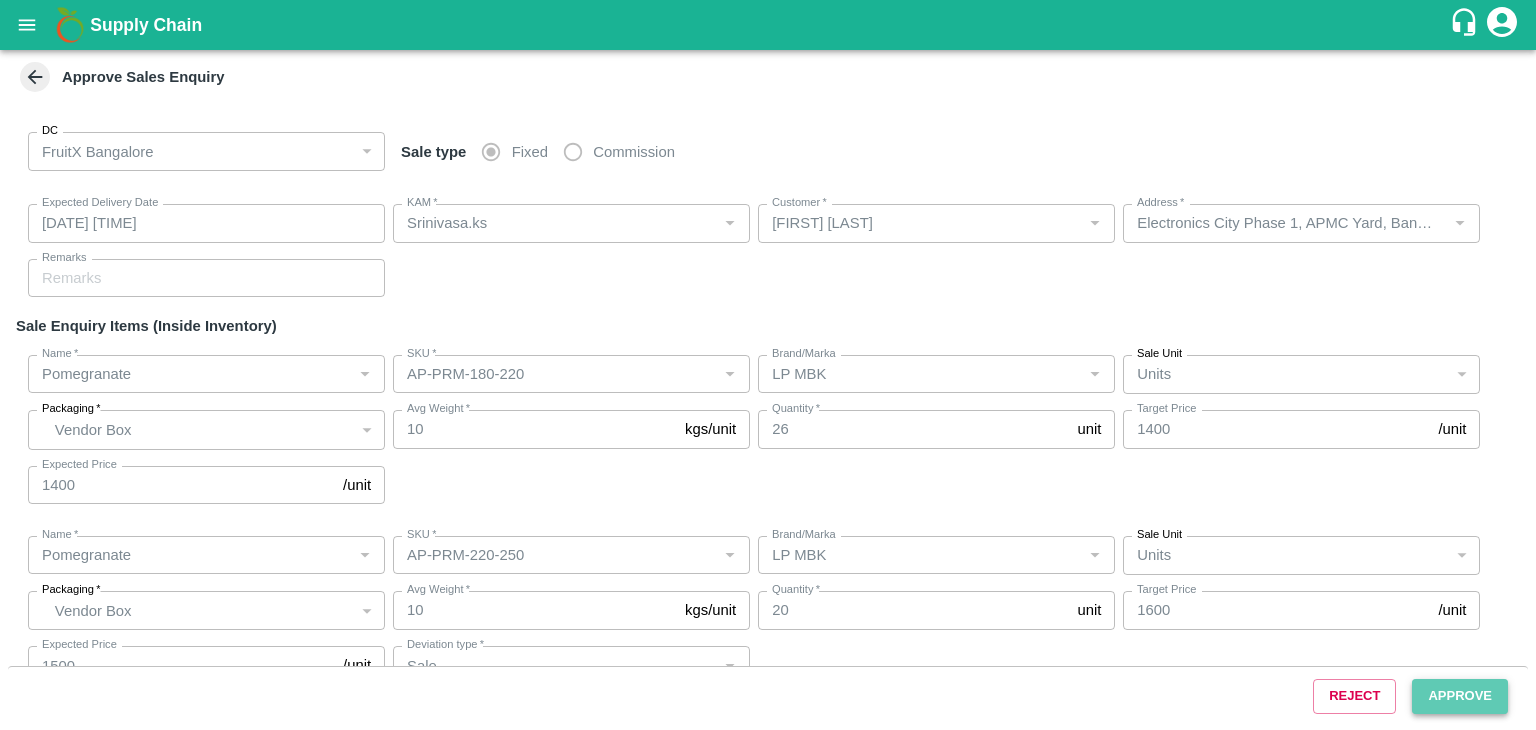 type on "Pomegranate" 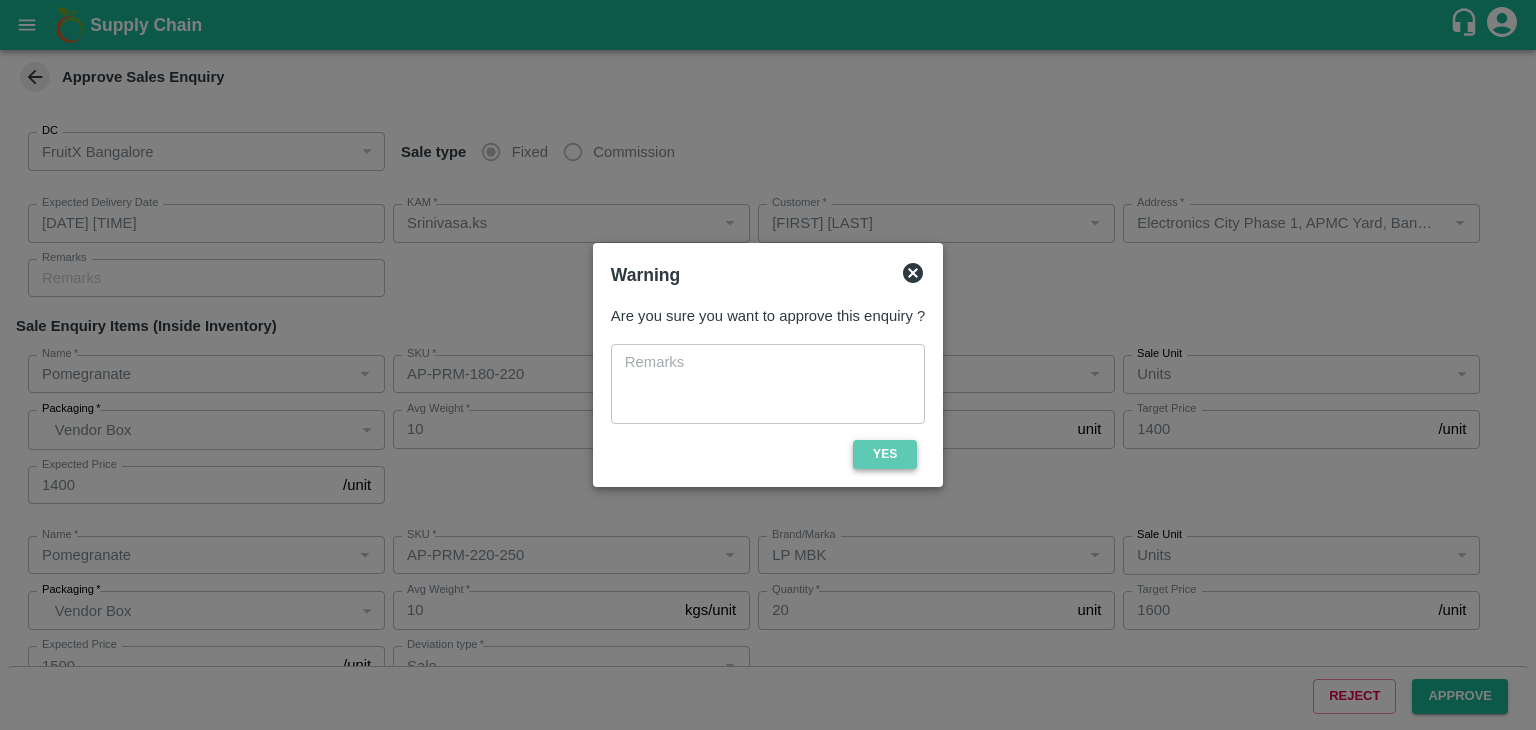 click on "Yes" at bounding box center [885, 454] 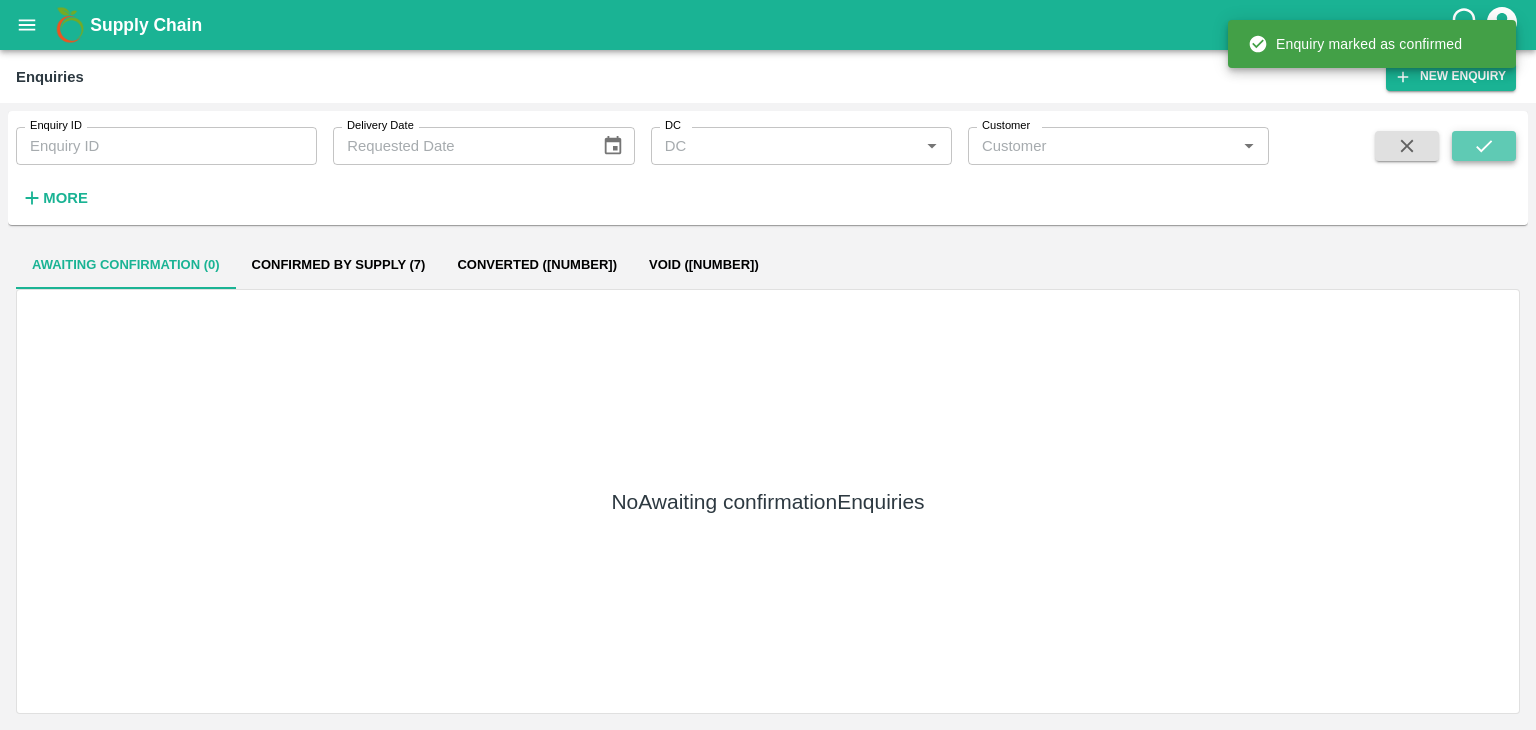 click 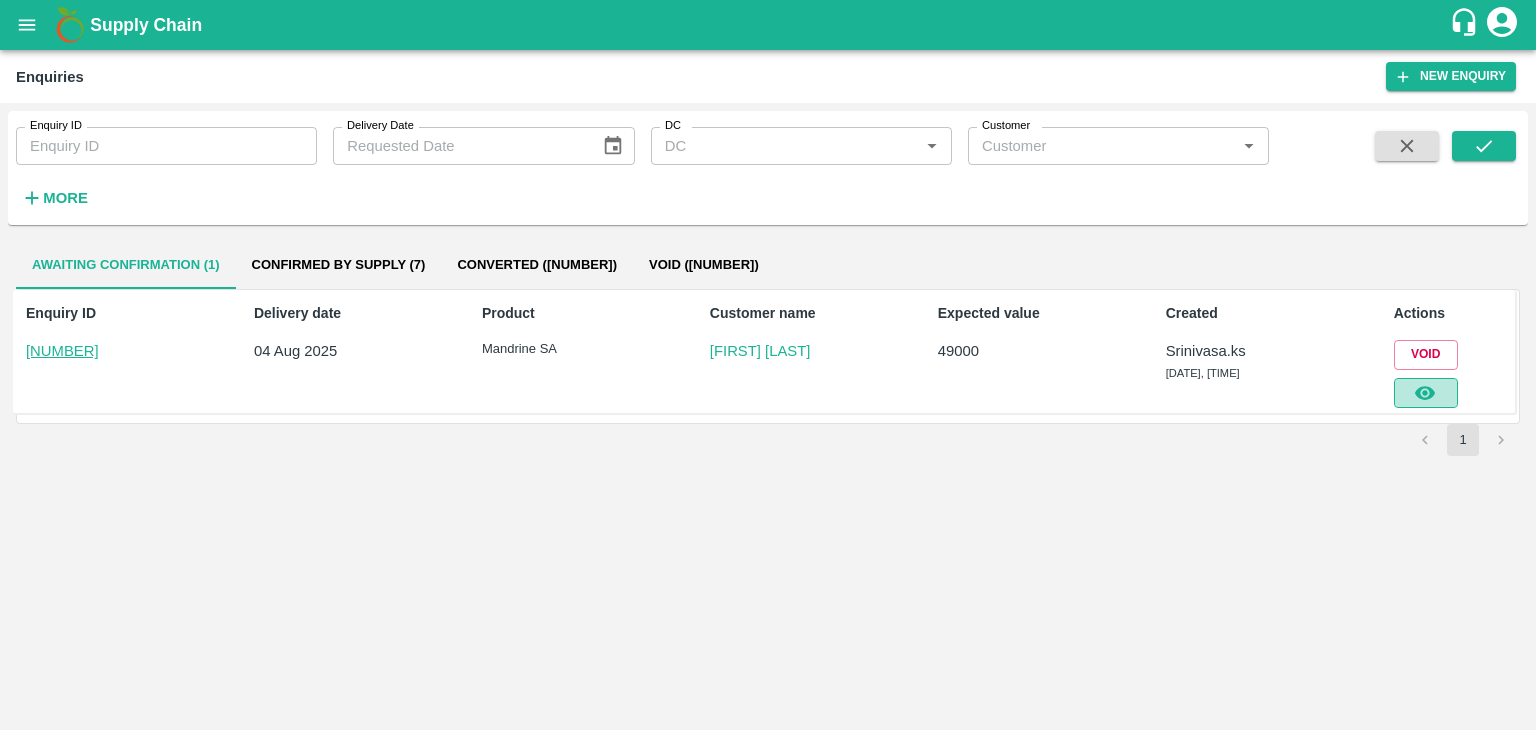 click 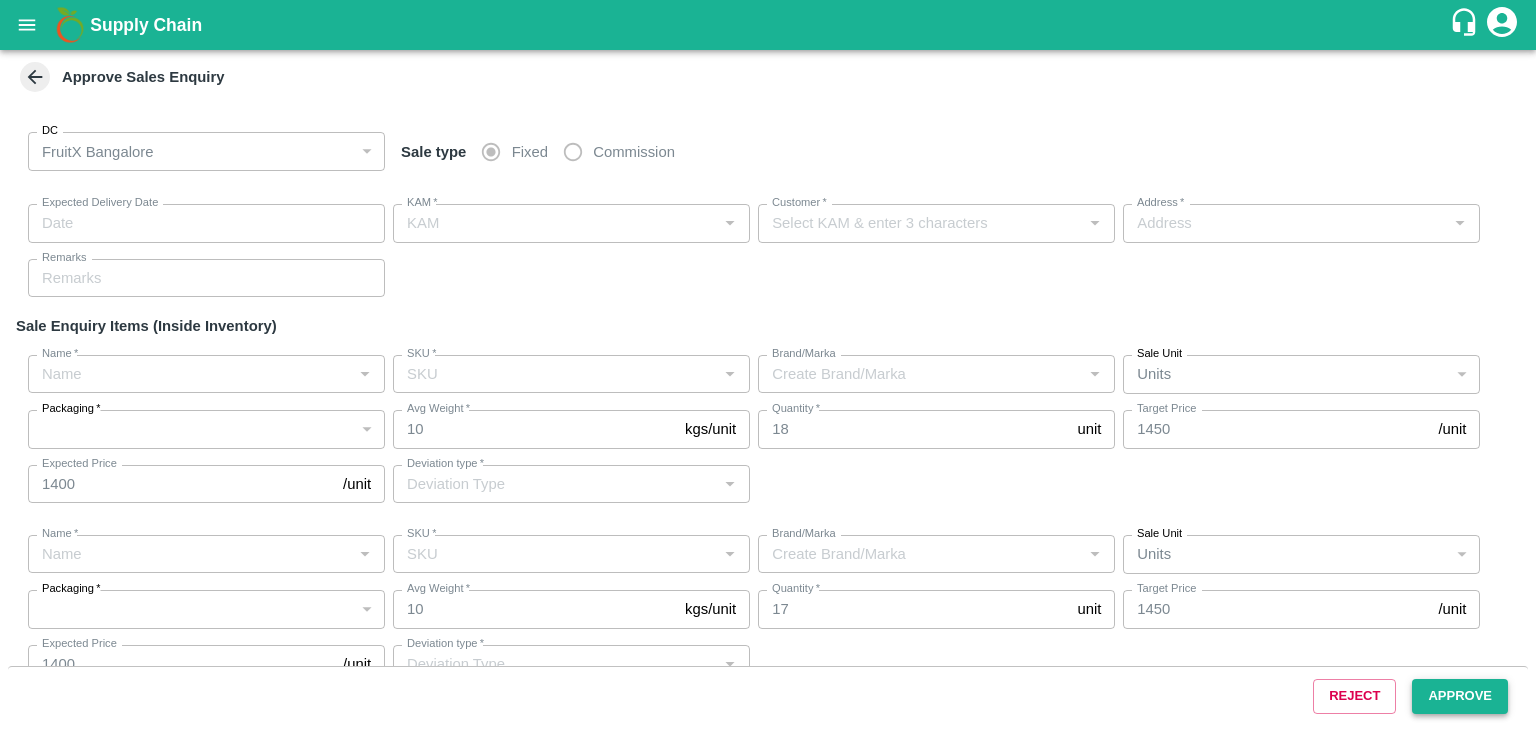 type on "[DATE] [TIME]" 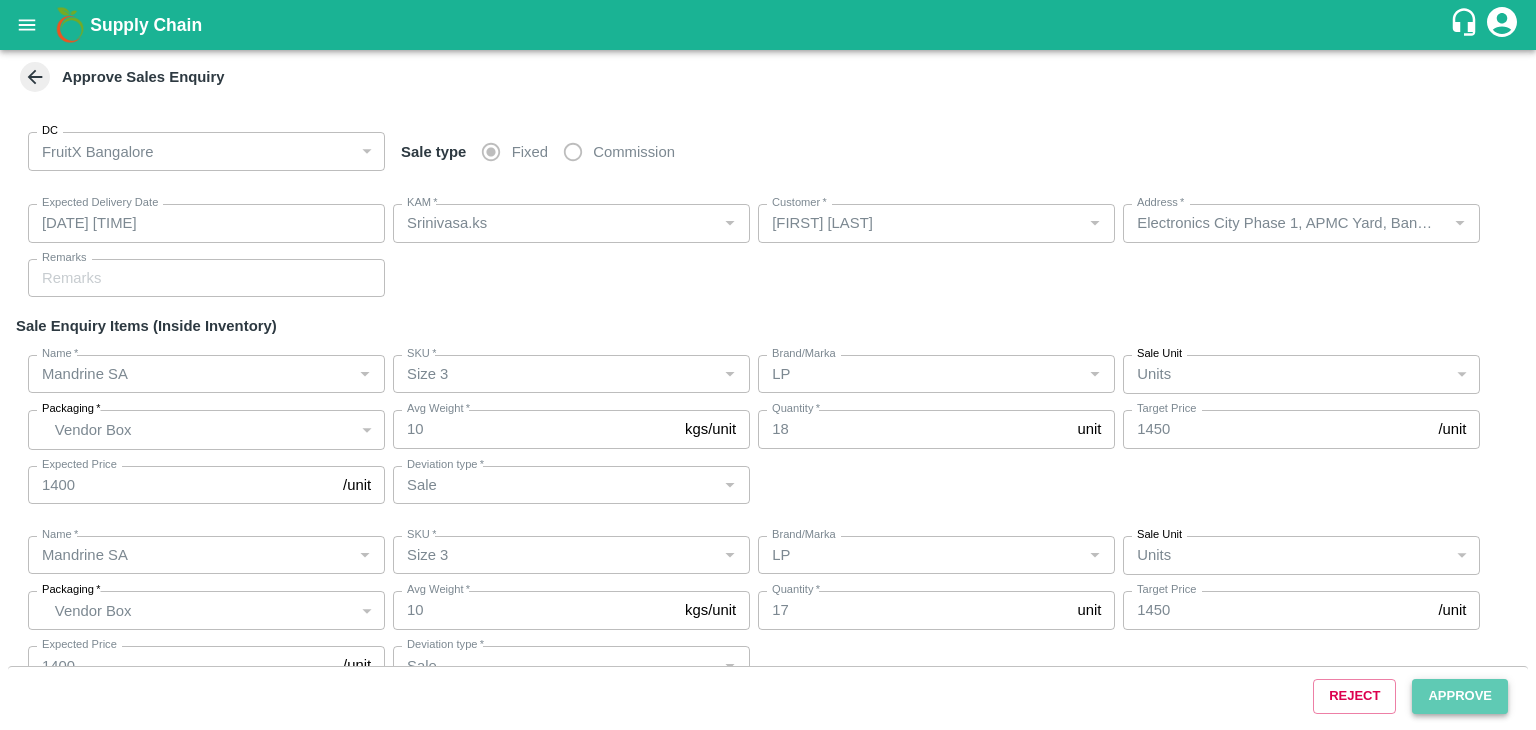 click on "Approve" at bounding box center [1460, 696] 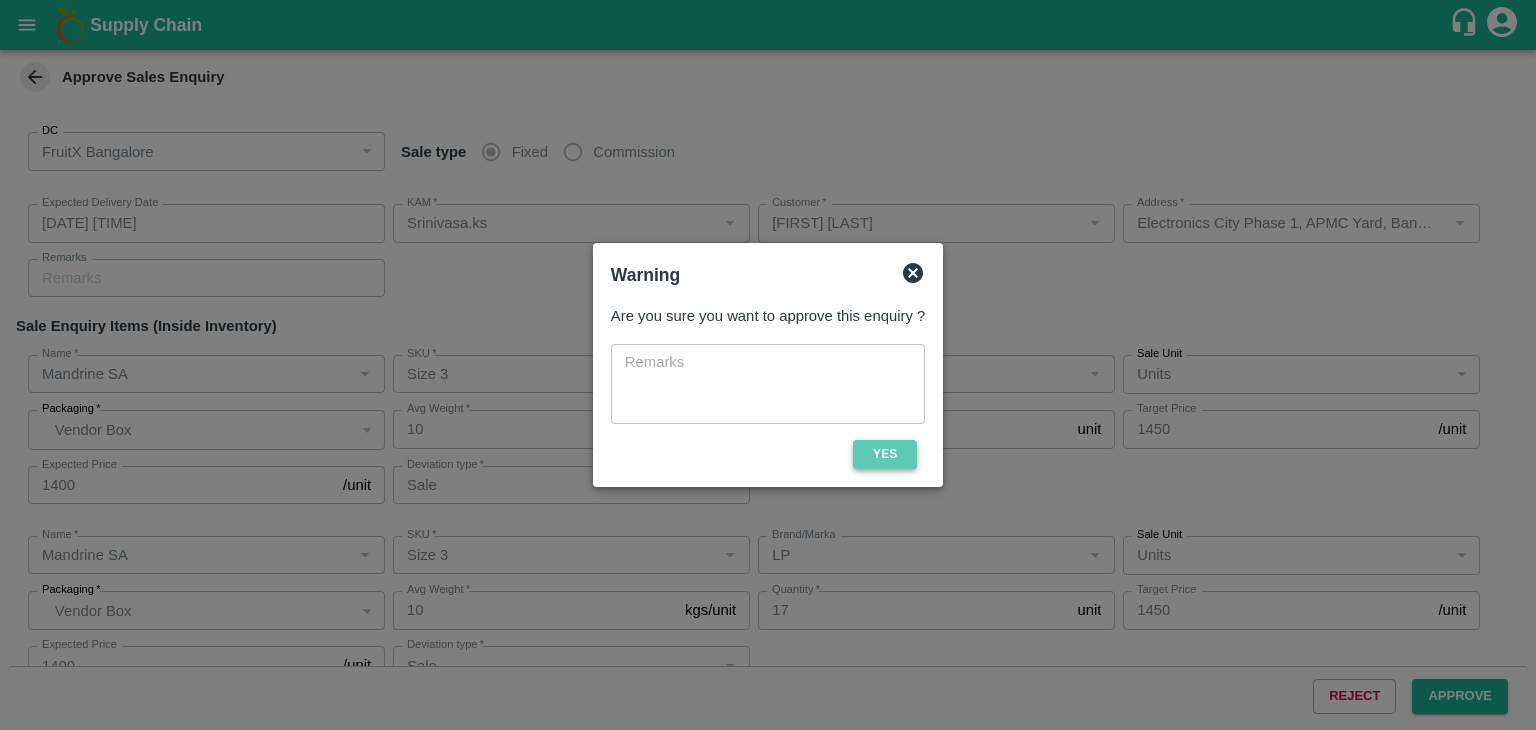 click on "Yes" at bounding box center (885, 454) 